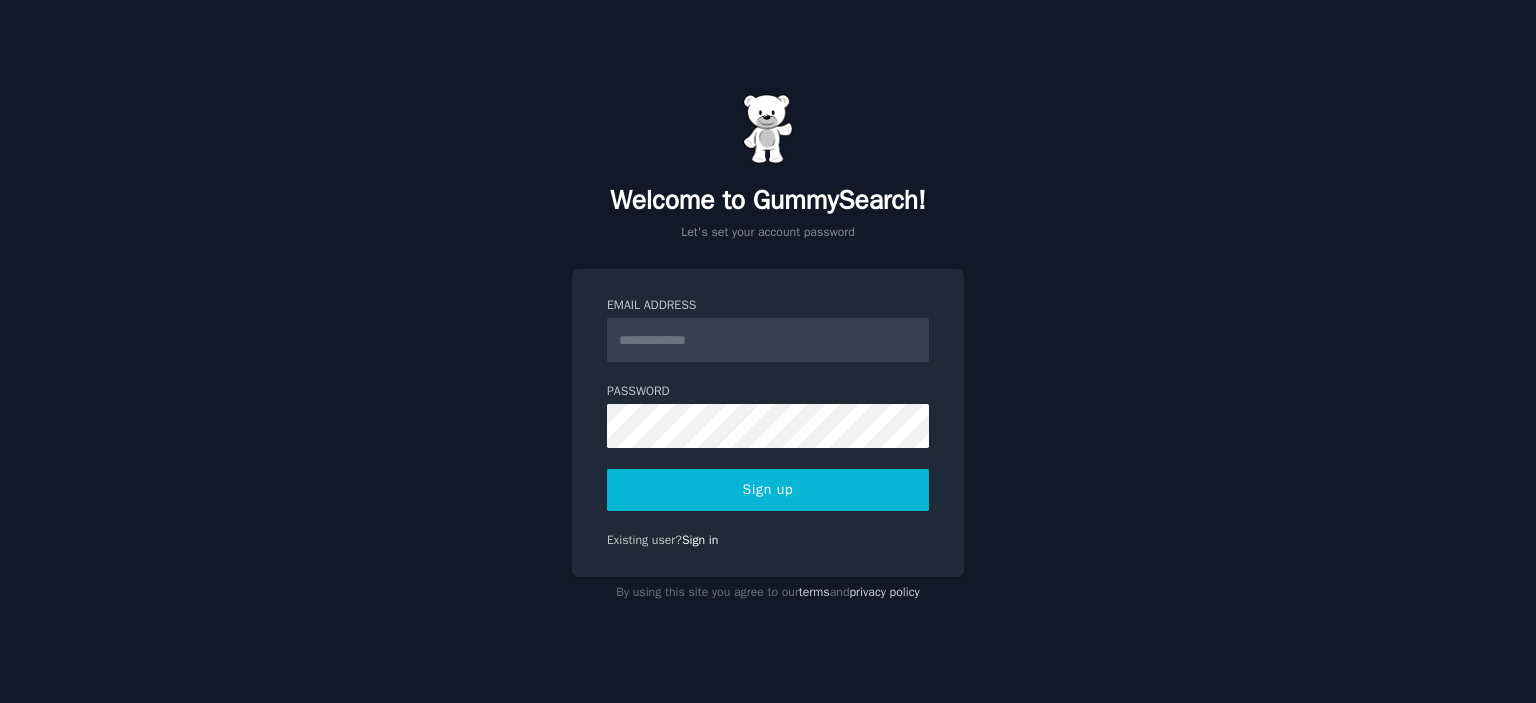 scroll, scrollTop: 0, scrollLeft: 0, axis: both 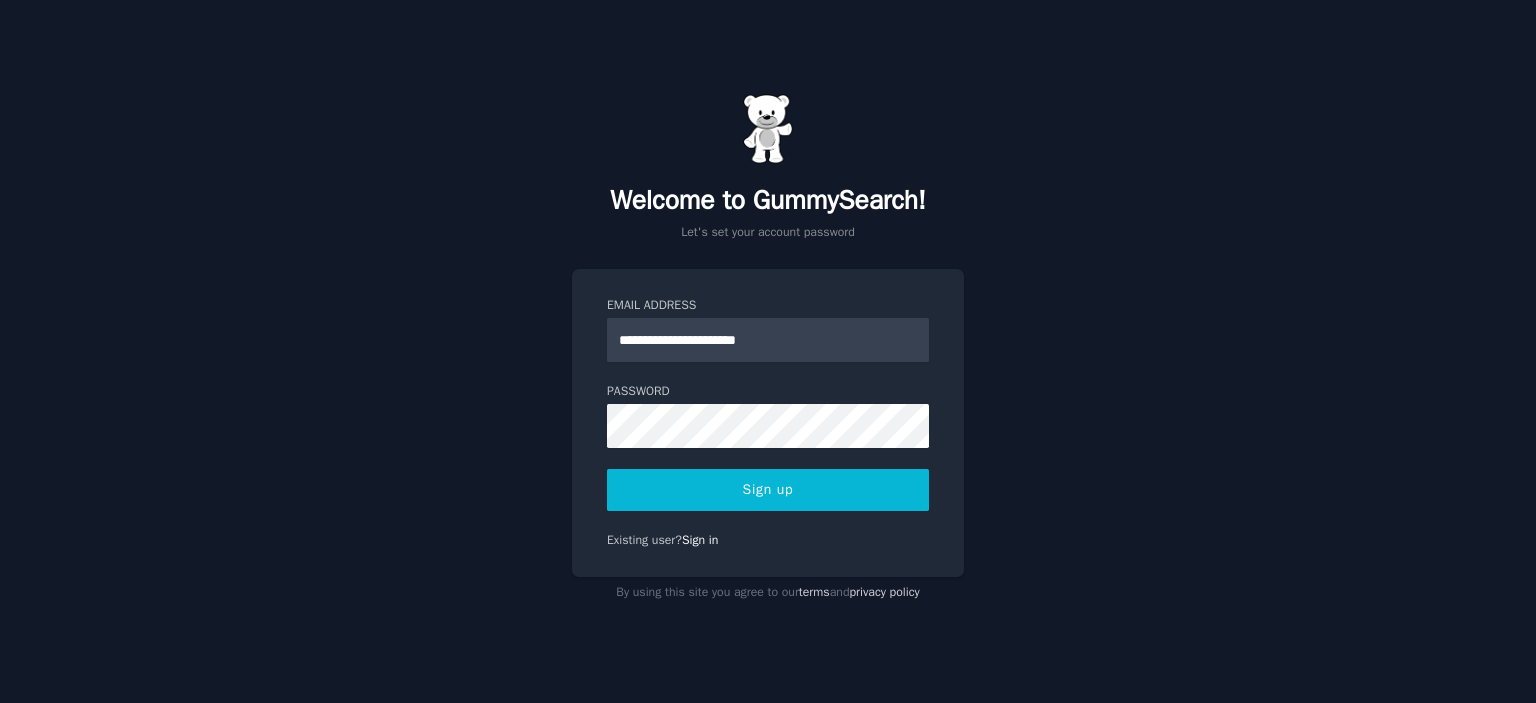 type on "**********" 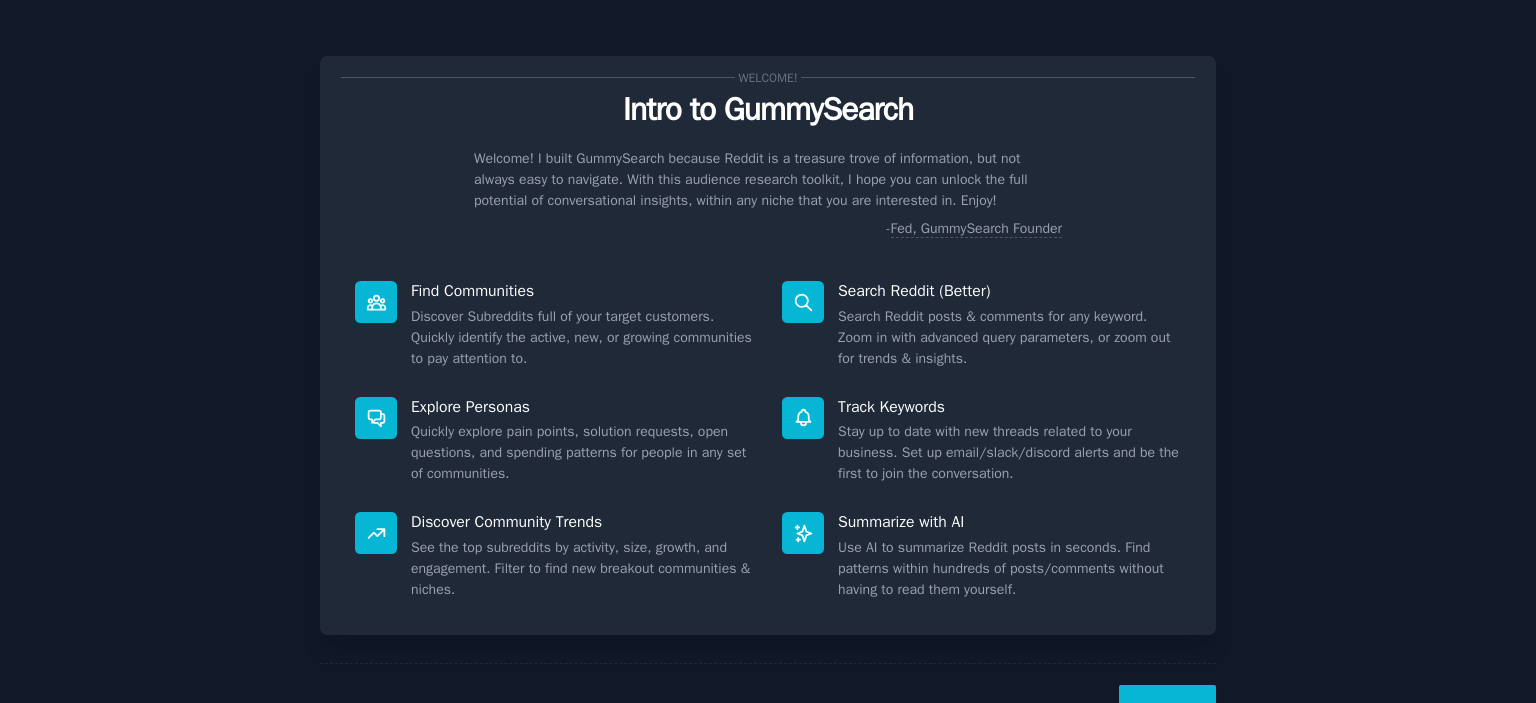 scroll, scrollTop: 0, scrollLeft: 0, axis: both 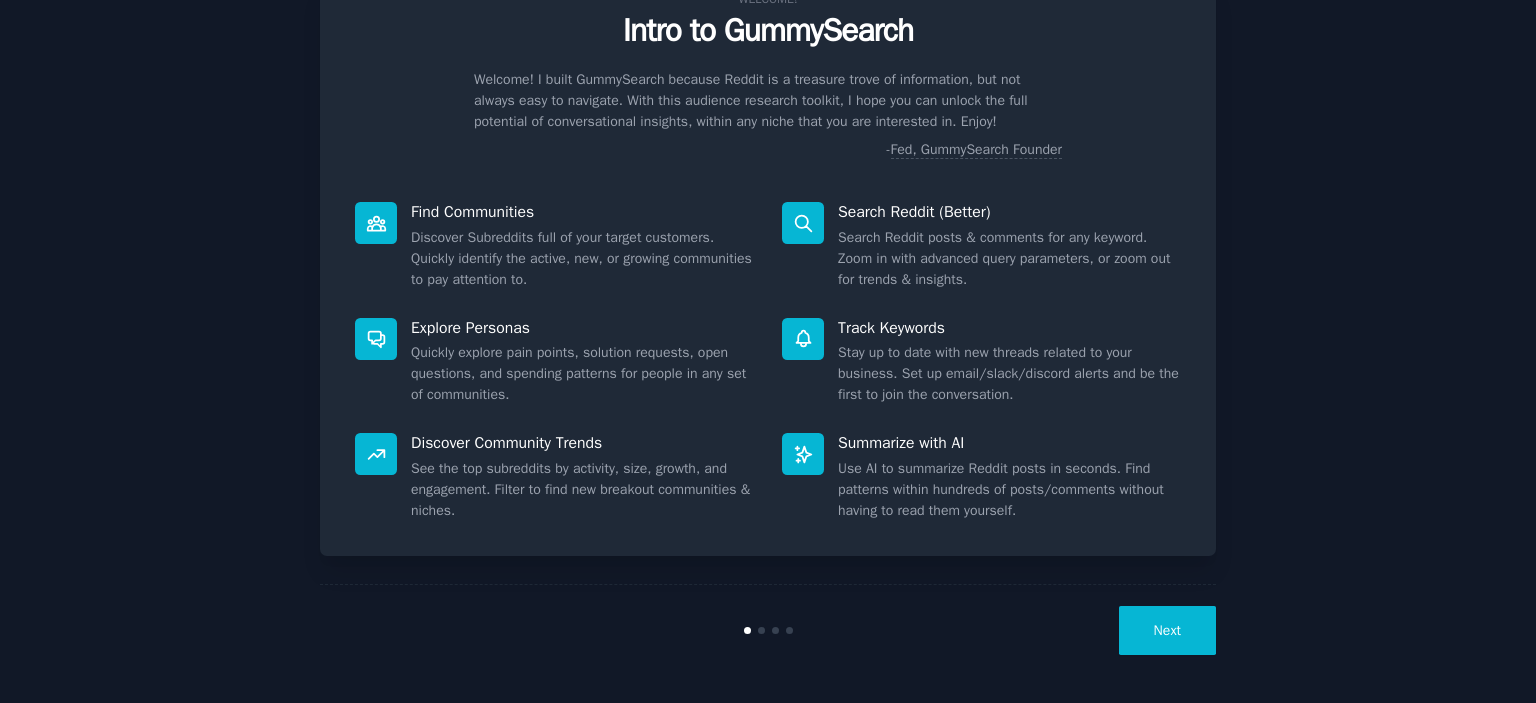 click on "Next" at bounding box center (1167, 630) 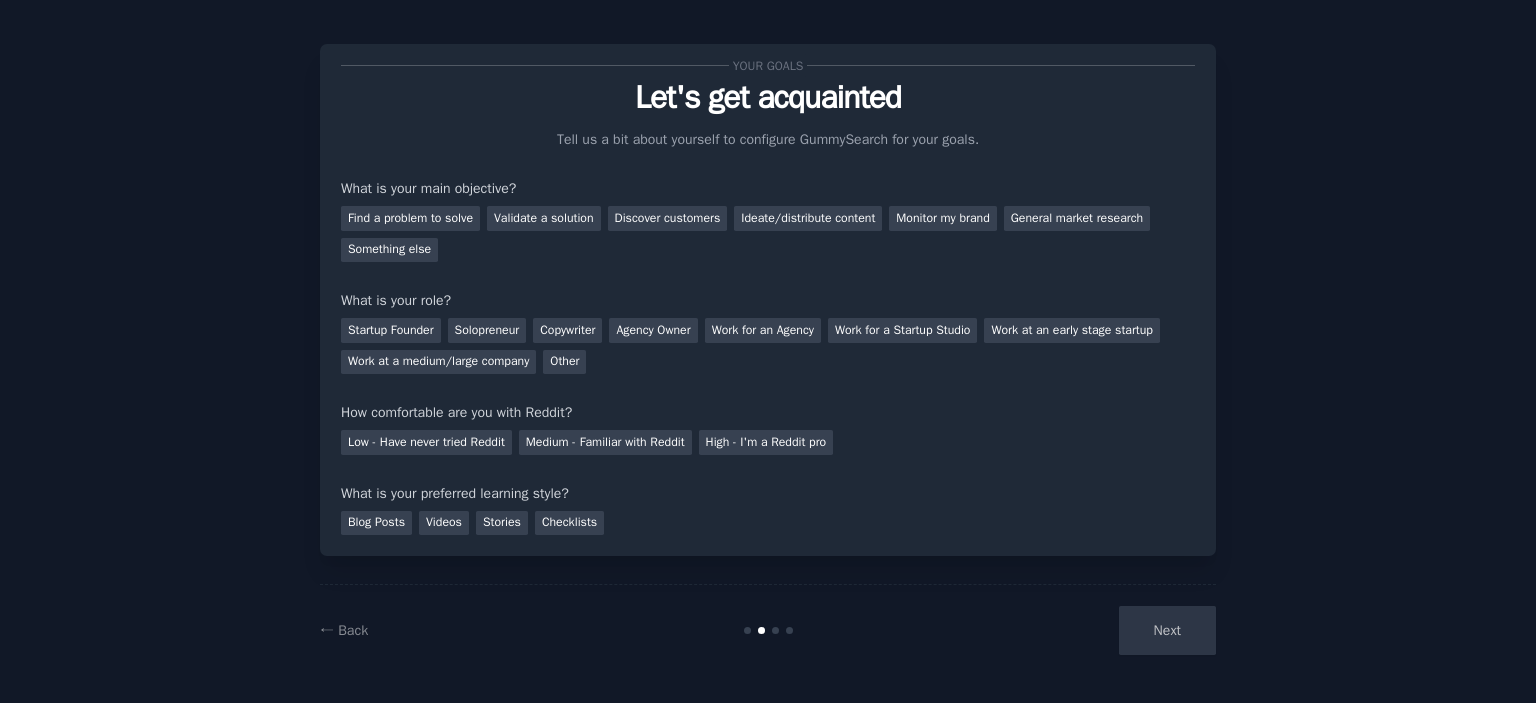 click on "Next" at bounding box center (1066, 630) 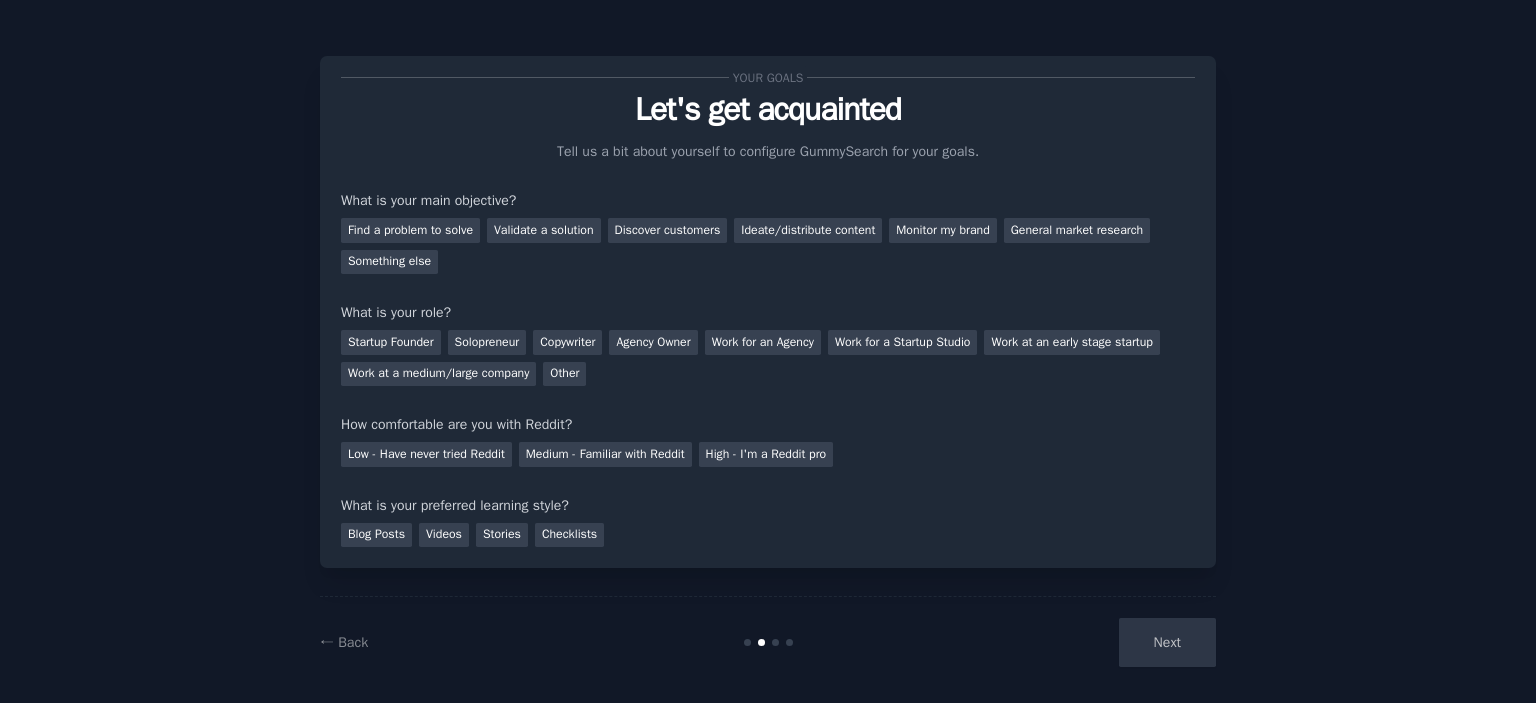 click on "Next" at bounding box center (1066, 642) 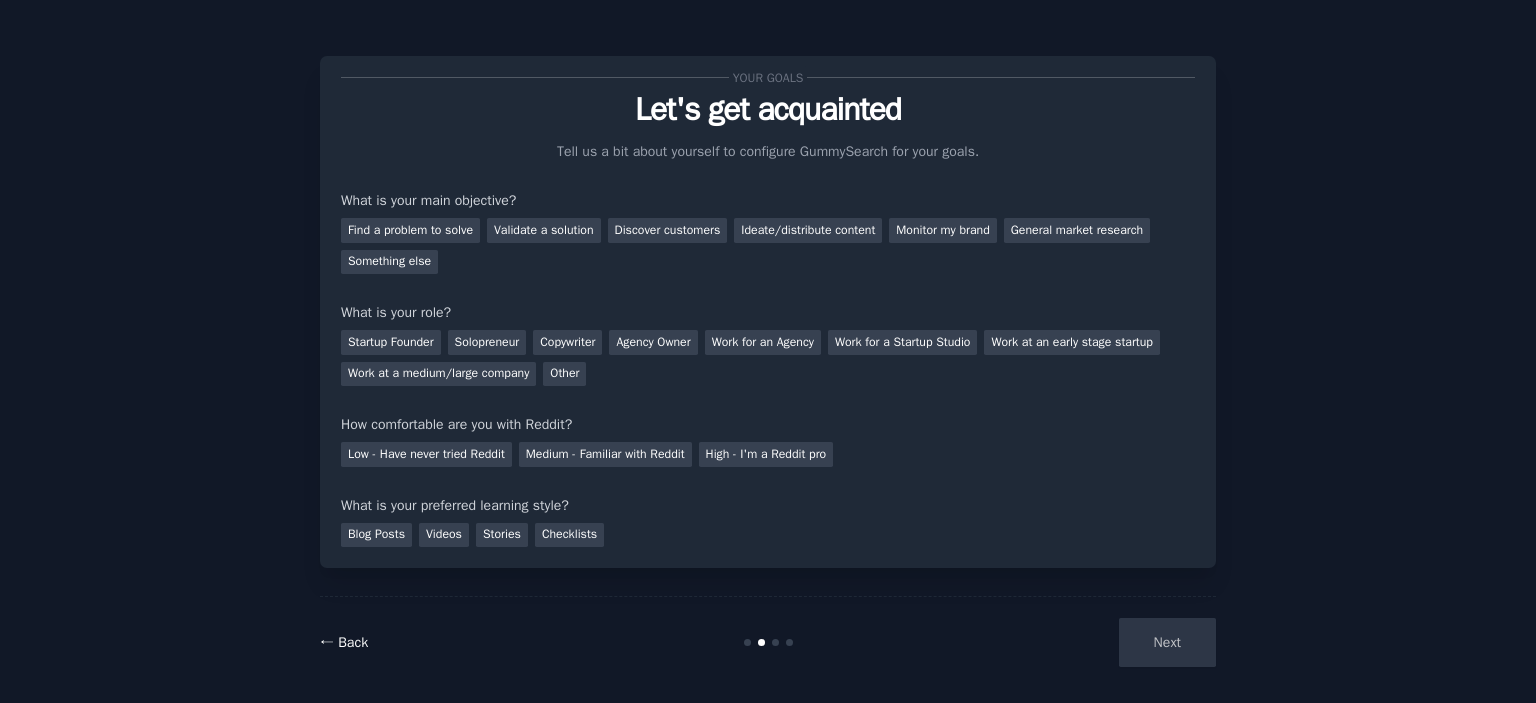click on "← Back" at bounding box center [344, 642] 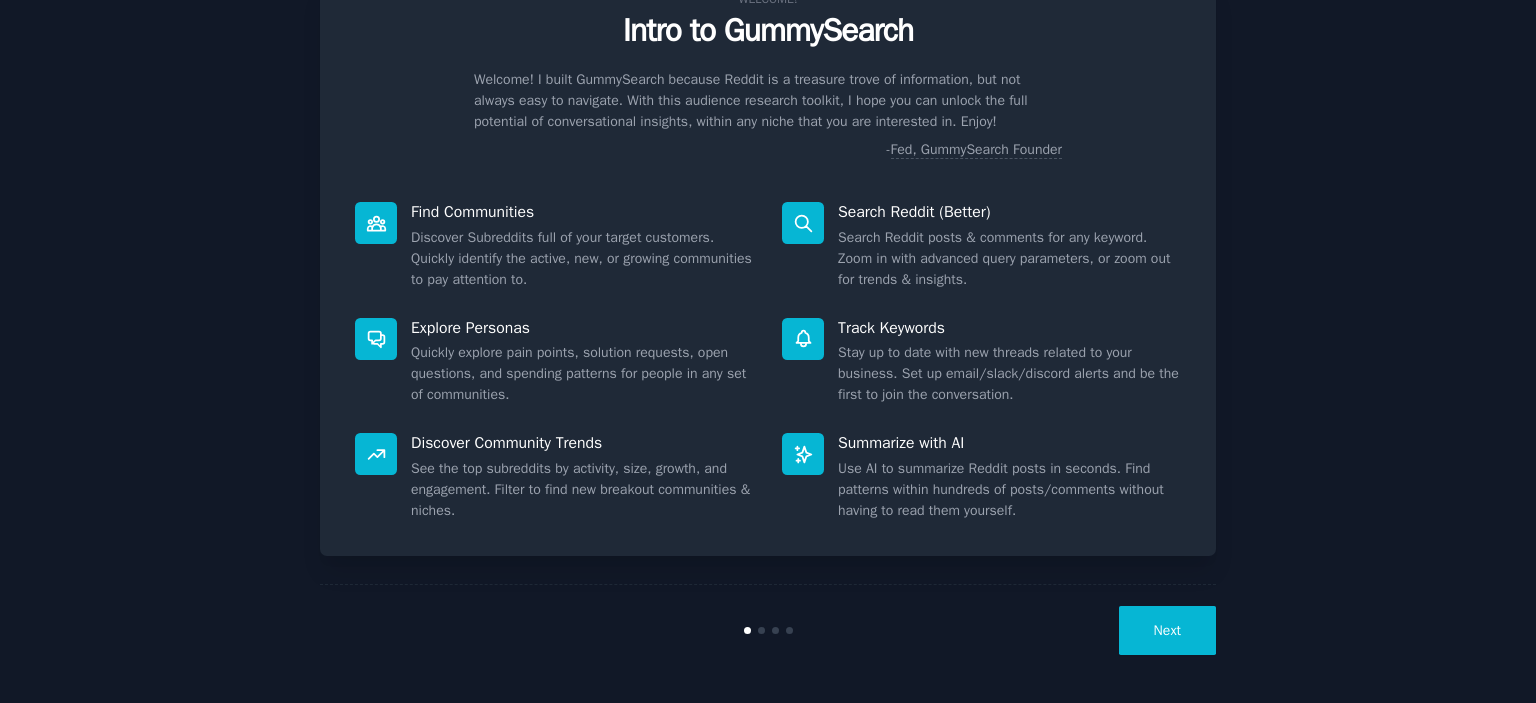 click on "Next" at bounding box center [1167, 630] 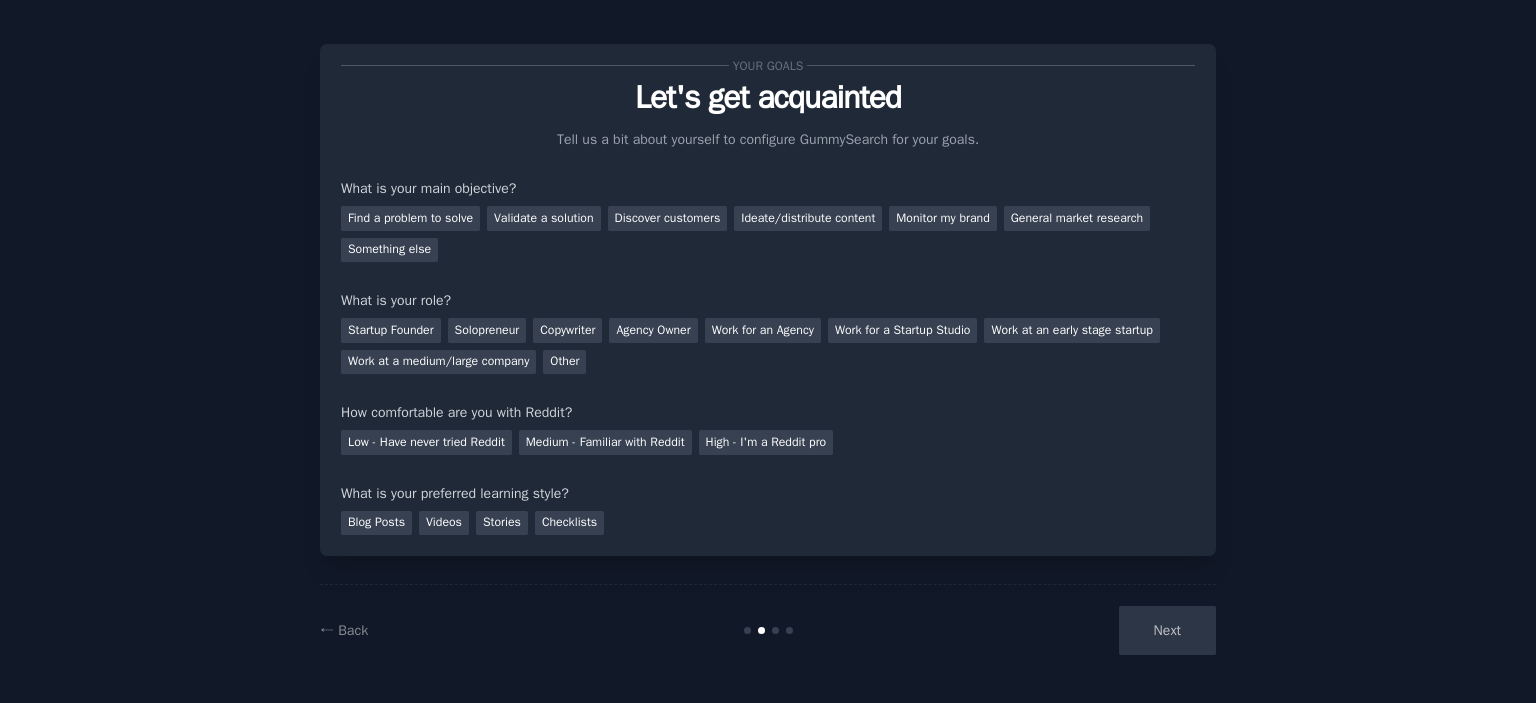 click on "Next" at bounding box center (1066, 630) 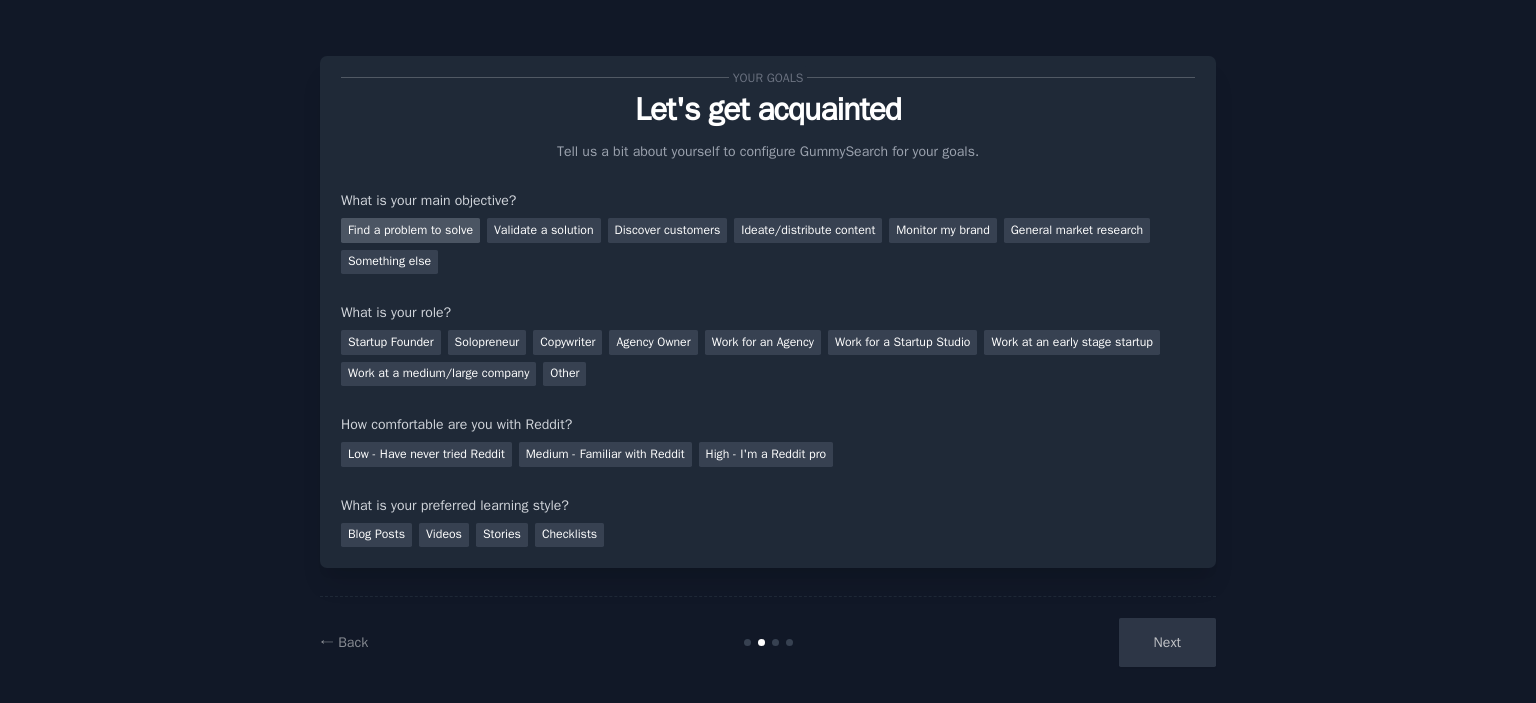 click on "Find a problem to solve" at bounding box center (410, 230) 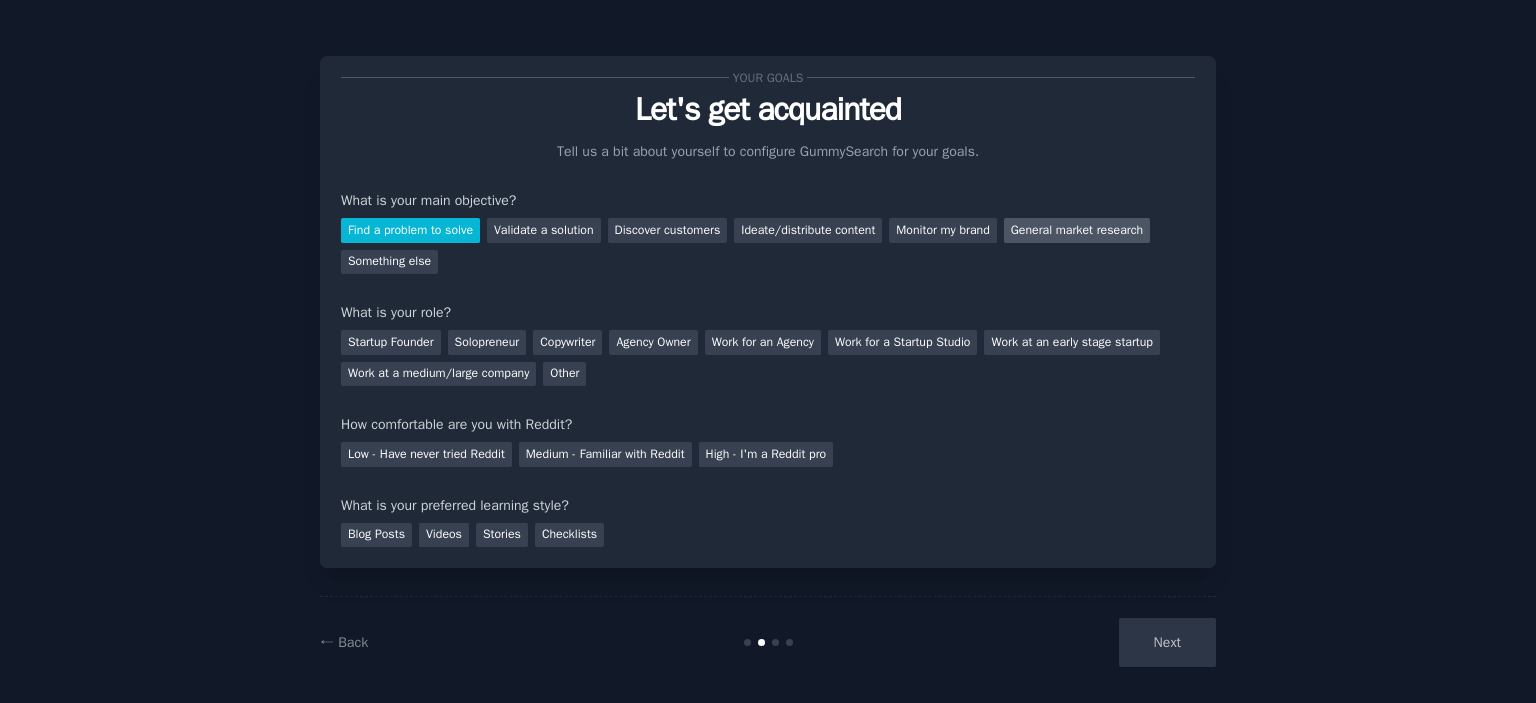 click on "General market research" at bounding box center [1077, 230] 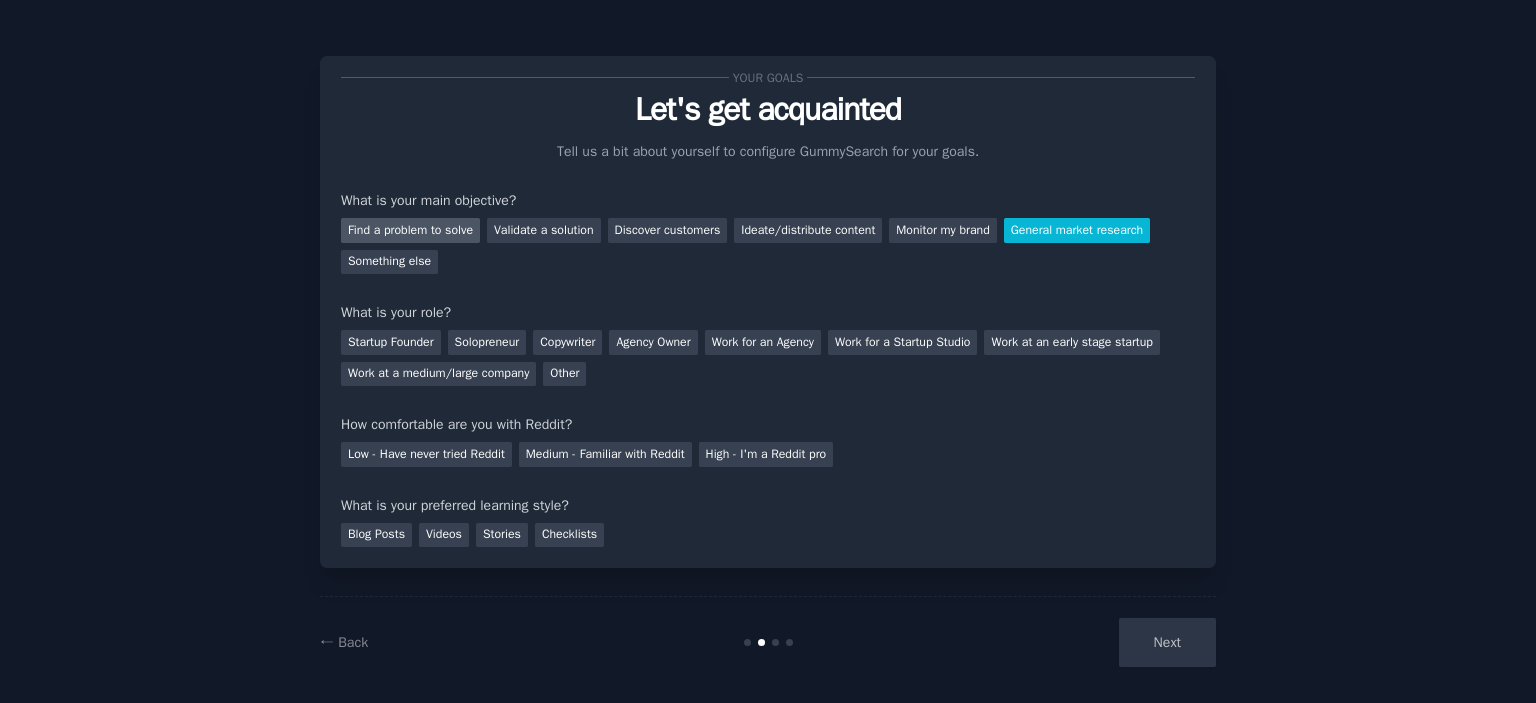 click on "Find a problem to solve" at bounding box center (410, 230) 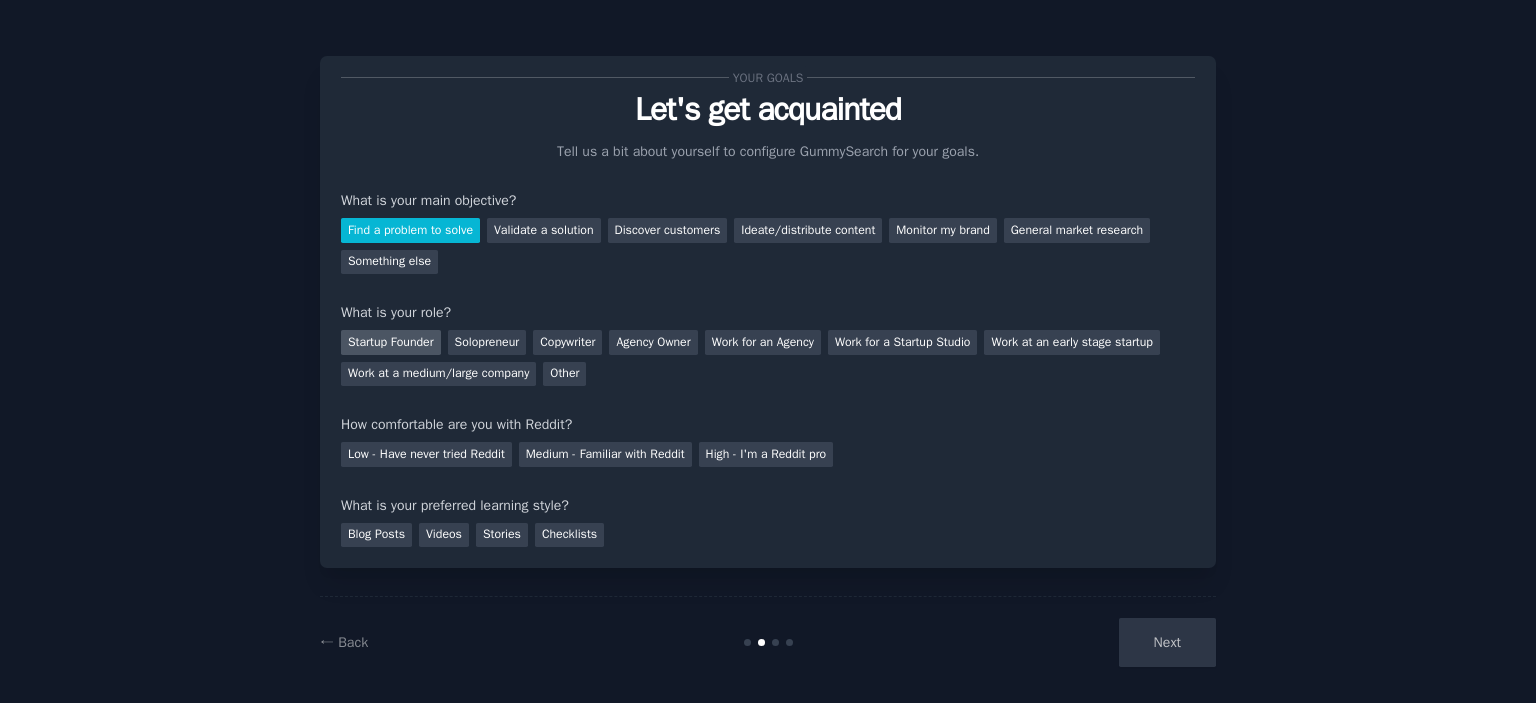 click on "Startup Founder" at bounding box center [391, 342] 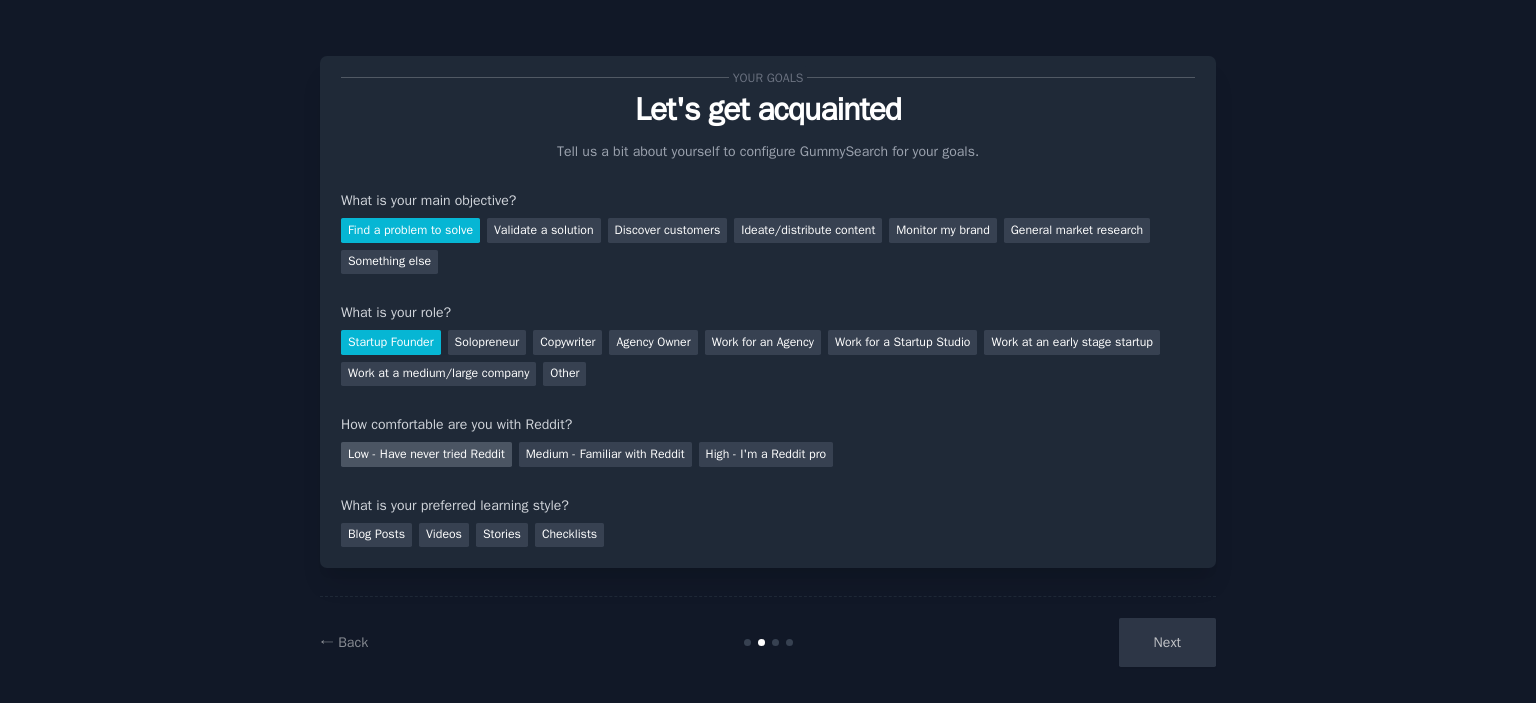 click on "Low - Have never tried Reddit" at bounding box center (426, 454) 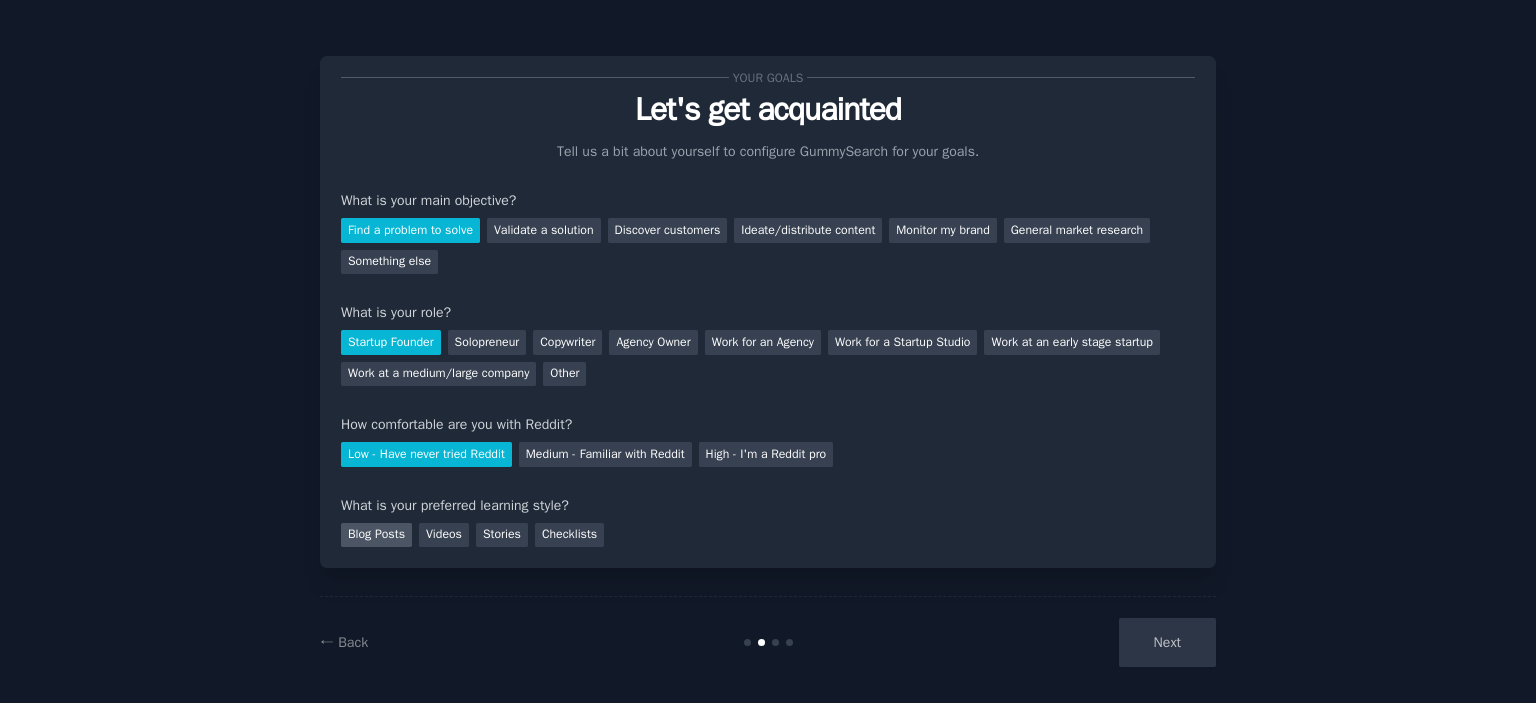 click on "Blog Posts" at bounding box center (376, 535) 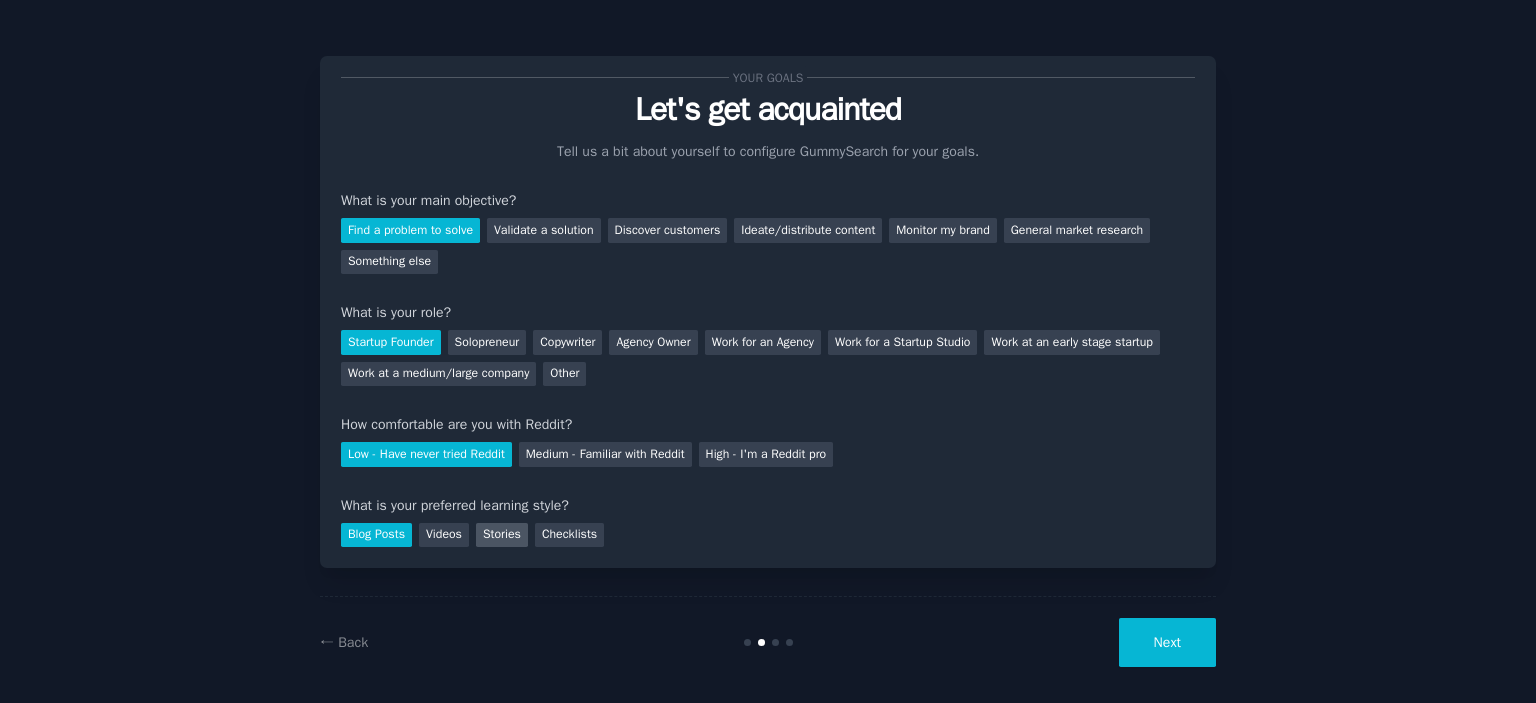 click on "Stories" at bounding box center [502, 535] 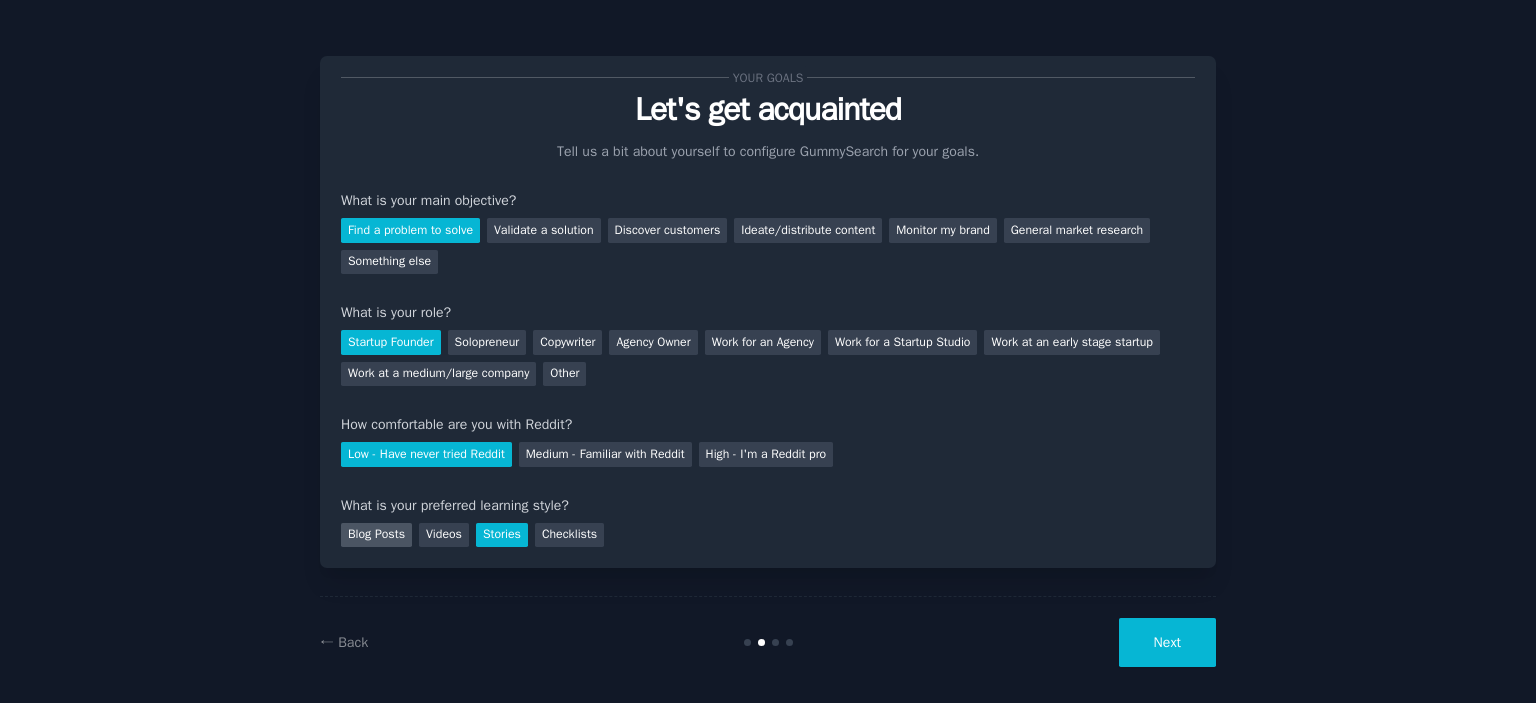 click on "Blog Posts" at bounding box center (376, 535) 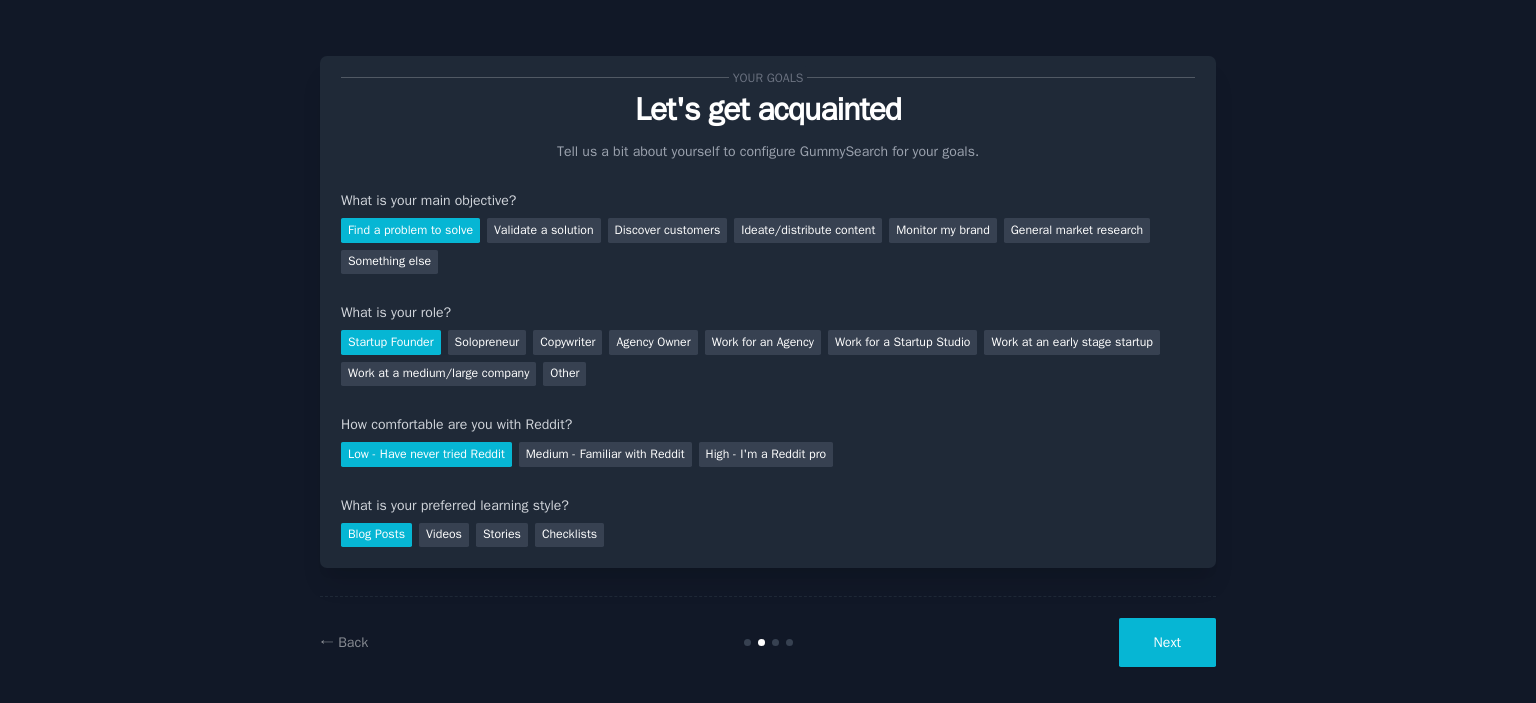 click on "Next" at bounding box center (1167, 642) 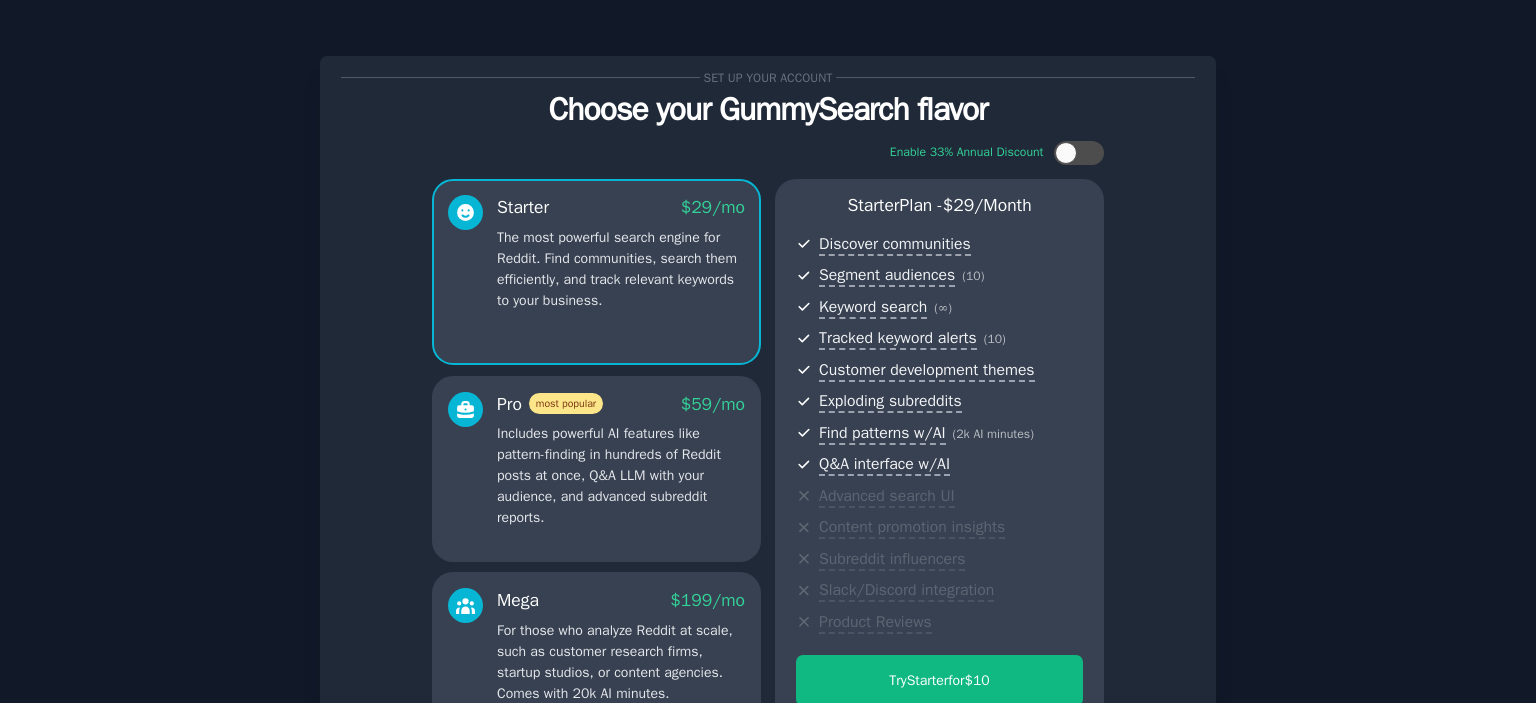 scroll, scrollTop: 244, scrollLeft: 0, axis: vertical 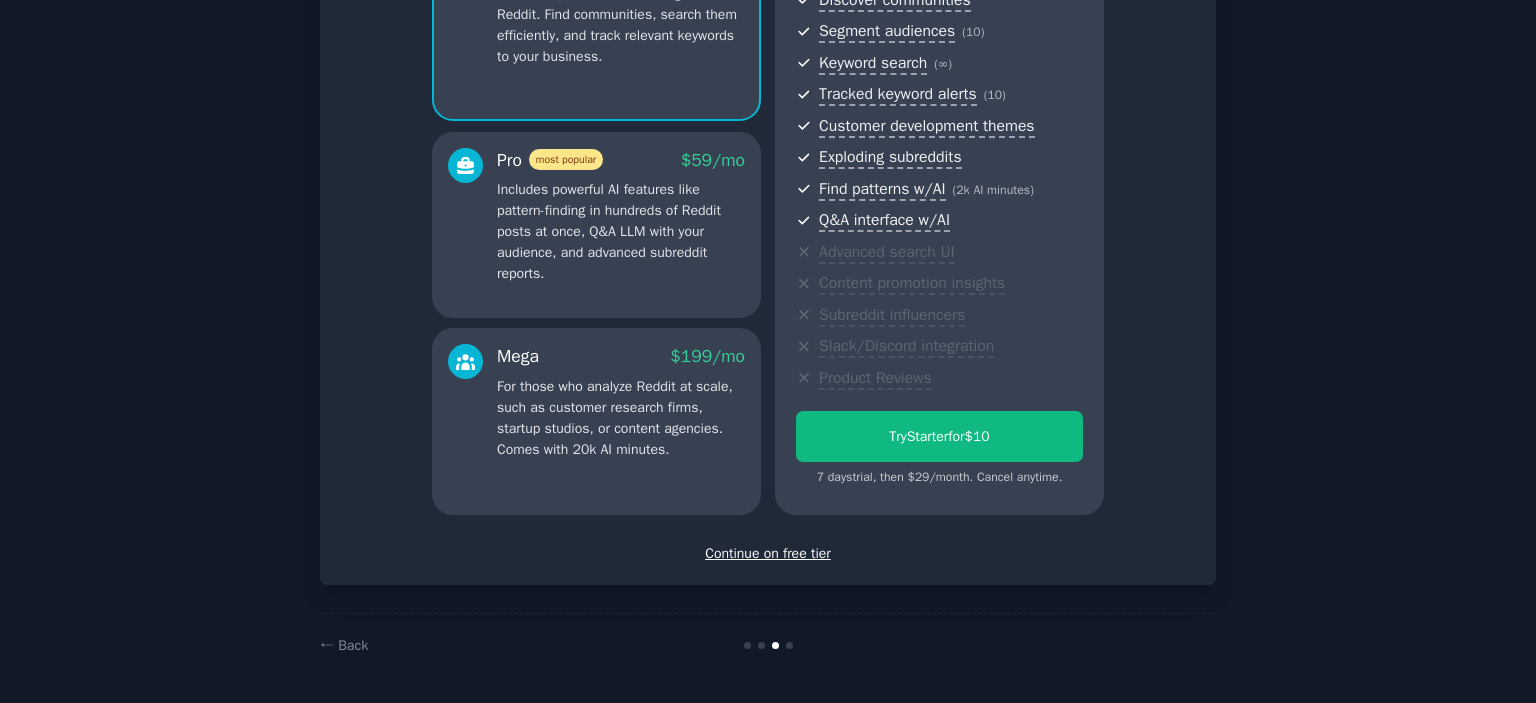 click on "Continue on free tier" at bounding box center (768, 553) 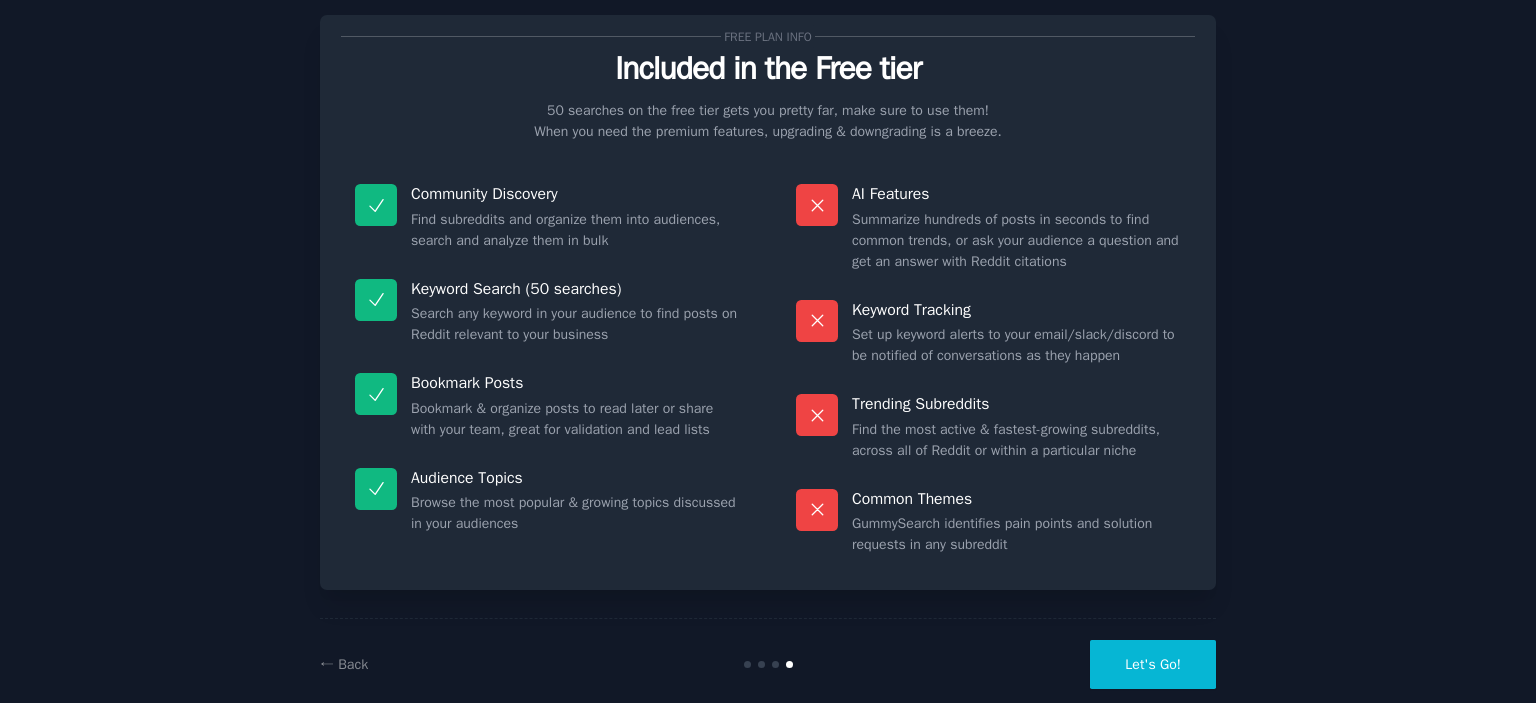 scroll, scrollTop: 40, scrollLeft: 0, axis: vertical 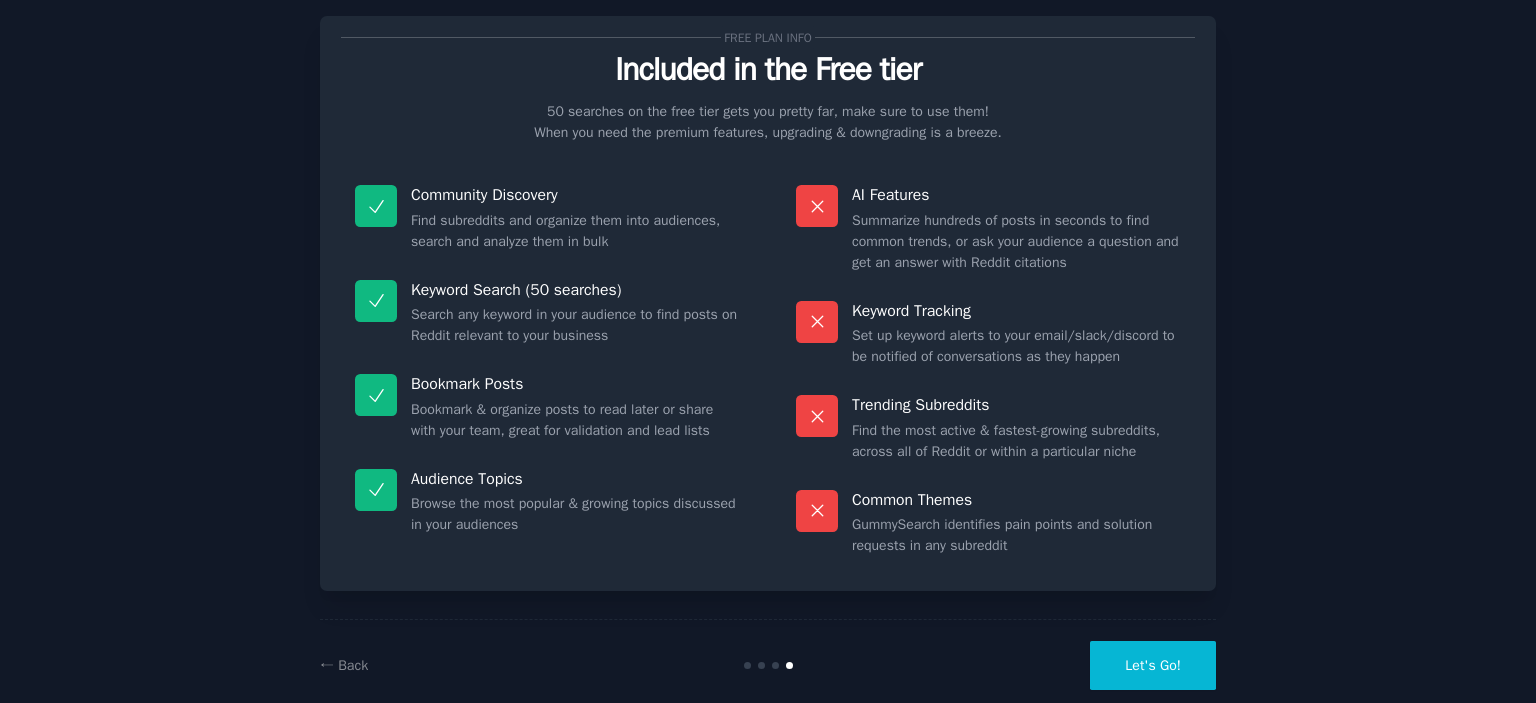 click on "Let's Go!" at bounding box center [1153, 665] 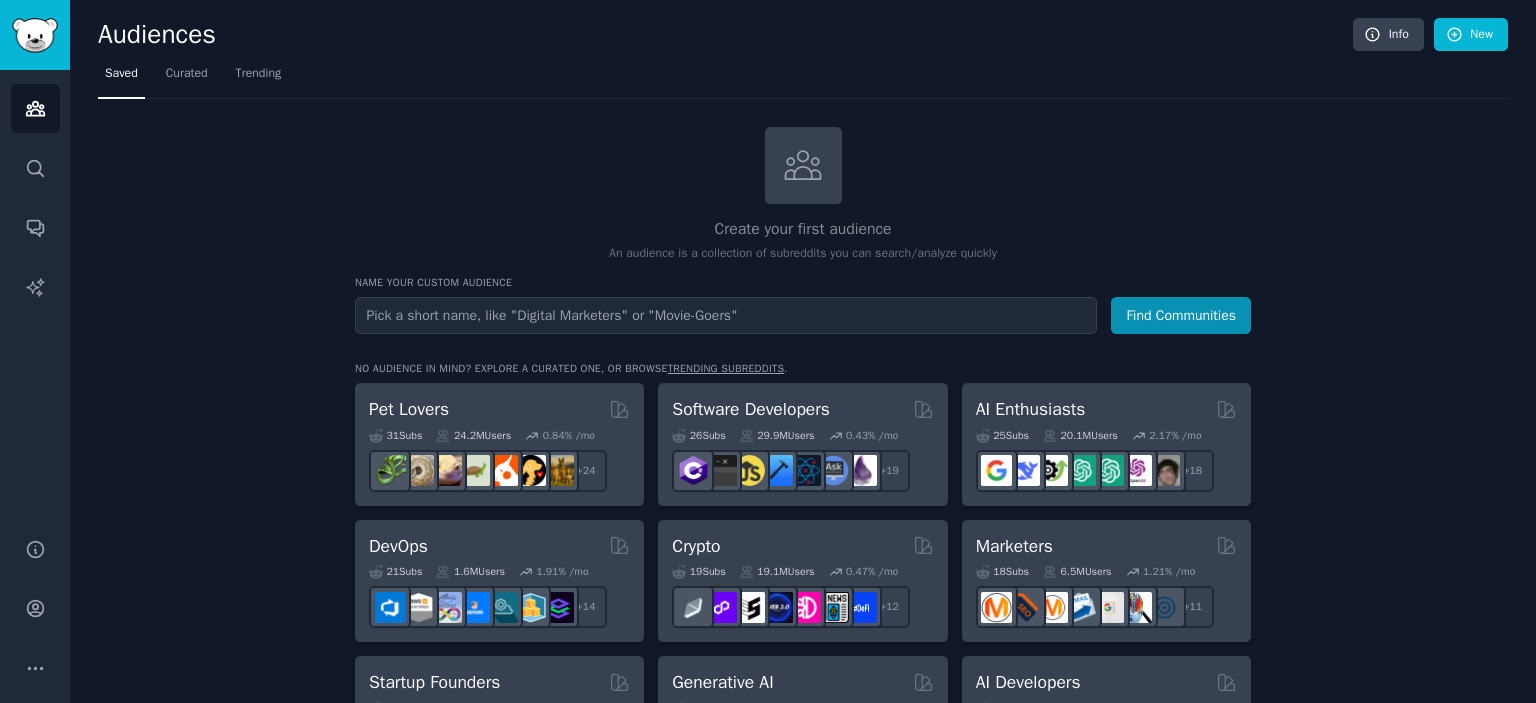 click on "Create your first audience An audience is a collection of subreddits you can search/analyze quickly Name your custom audience Audience Name Find Communities No audience in mind? Explore a curated one, or browse  trending subreddits . Pet Lovers 31  Sub s 24.2M  Users 0.84 % /mo + 24 Software Developers 26  Sub s 29.9M  Users 0.43 % /mo + 19 AI Enthusiasts 25  Sub s 20.1M  Users 2.17 % /mo + 18 DevOps 21  Sub s 1.6M  Users 1.91 % /mo + 14 Crypto 19  Sub s 19.1M  Users 0.47 % /mo + 12 Marketers 18  Sub s 6.5M  Users 1.21 % /mo + 11 Startup Founders 16  Sub s 13.6M  Users 1.49 % /mo + 9 Generative AI 16  Sub s 20.1M  Users 1.11 % /mo + 9 AI Developers 15  Sub s 3.9M  Users 2.80 % /mo + 8 Stock Investors 15  Sub s 28.5M  Users 0.66 % /mo + 8 Video Editors 15  Sub s 2.4M  Users 1.94 % /mo + 8 Designers 13  Sub s 9.8M  Users 0.22 % /mo + 6 Data Scientists 13  Sub s 7.6M  Users 0.59 % /mo + 6 Fitness Enthusiasts 12  Sub s 31.1M  Users 0.16 % /mo + 5 Gardeners 11  Sub s 13.6M  Users 1.08 % /mo + 4 Photographers 11 s" at bounding box center (803, 1204) 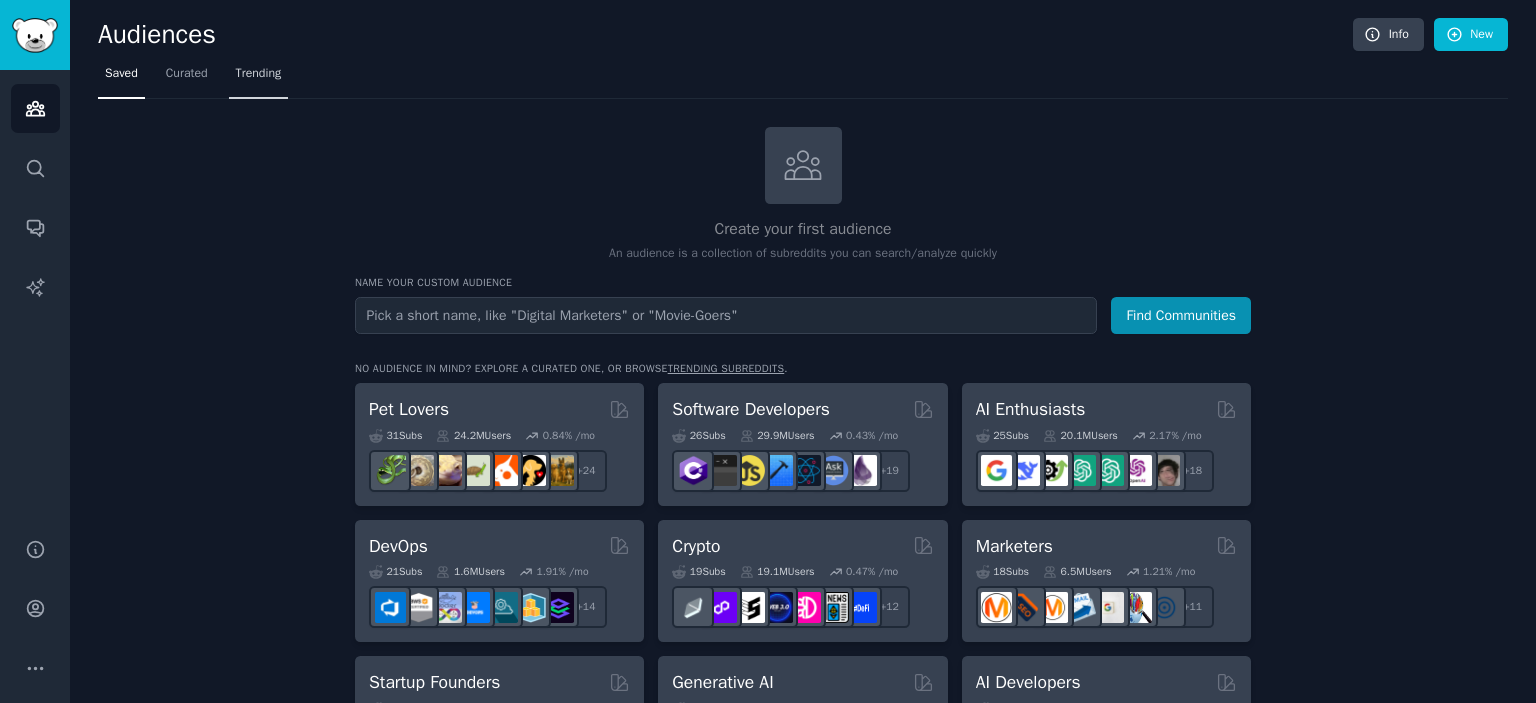 click on "Trending" at bounding box center (259, 74) 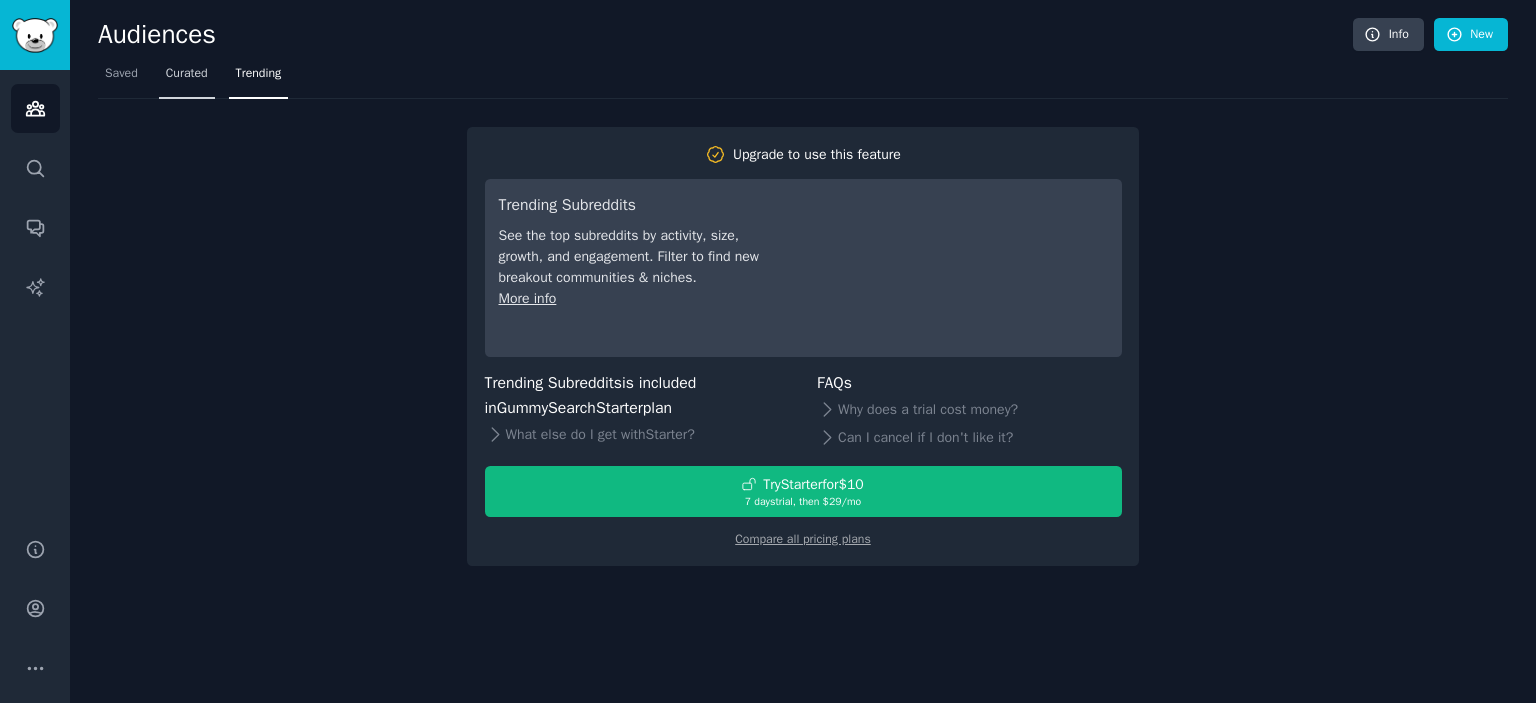 click on "Curated" at bounding box center [187, 74] 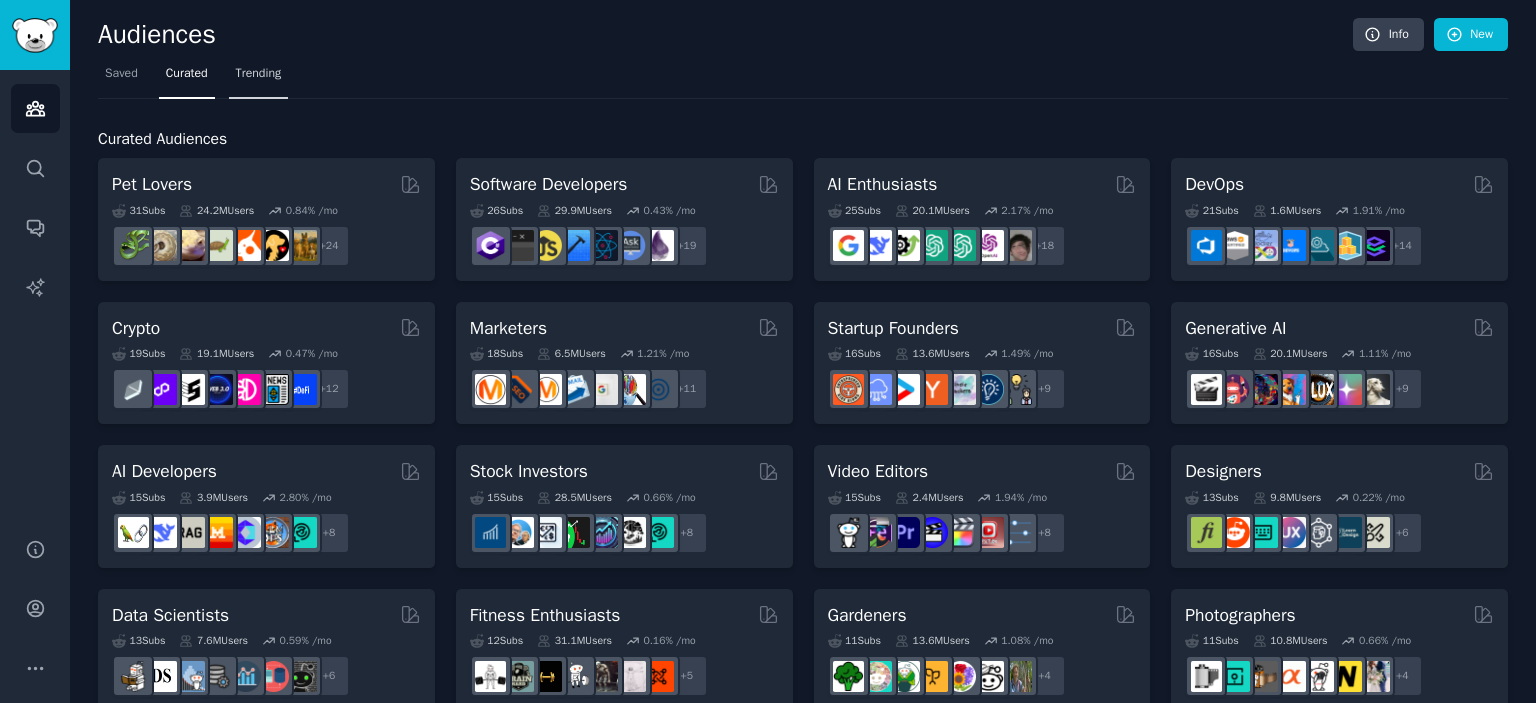 click on "Trending" at bounding box center (259, 74) 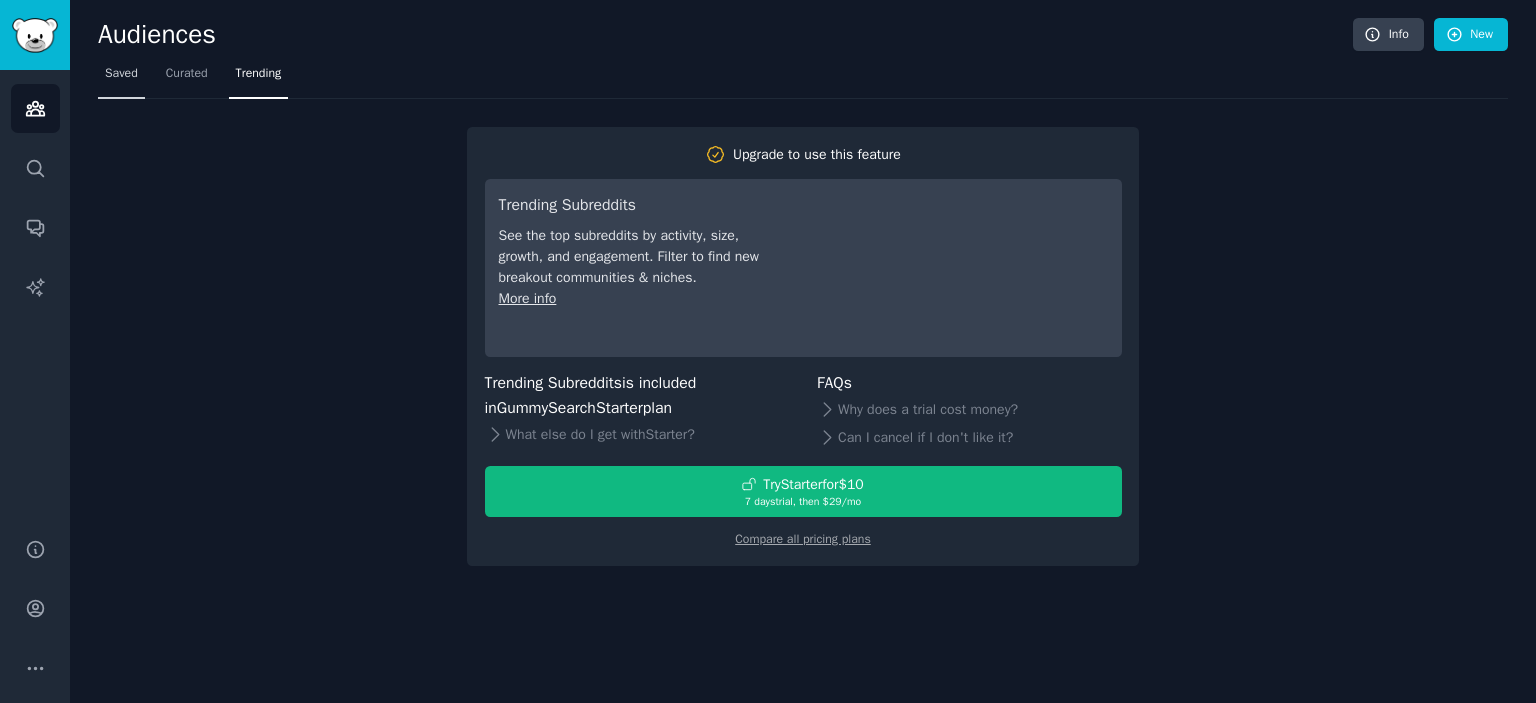 click on "Saved" at bounding box center [121, 74] 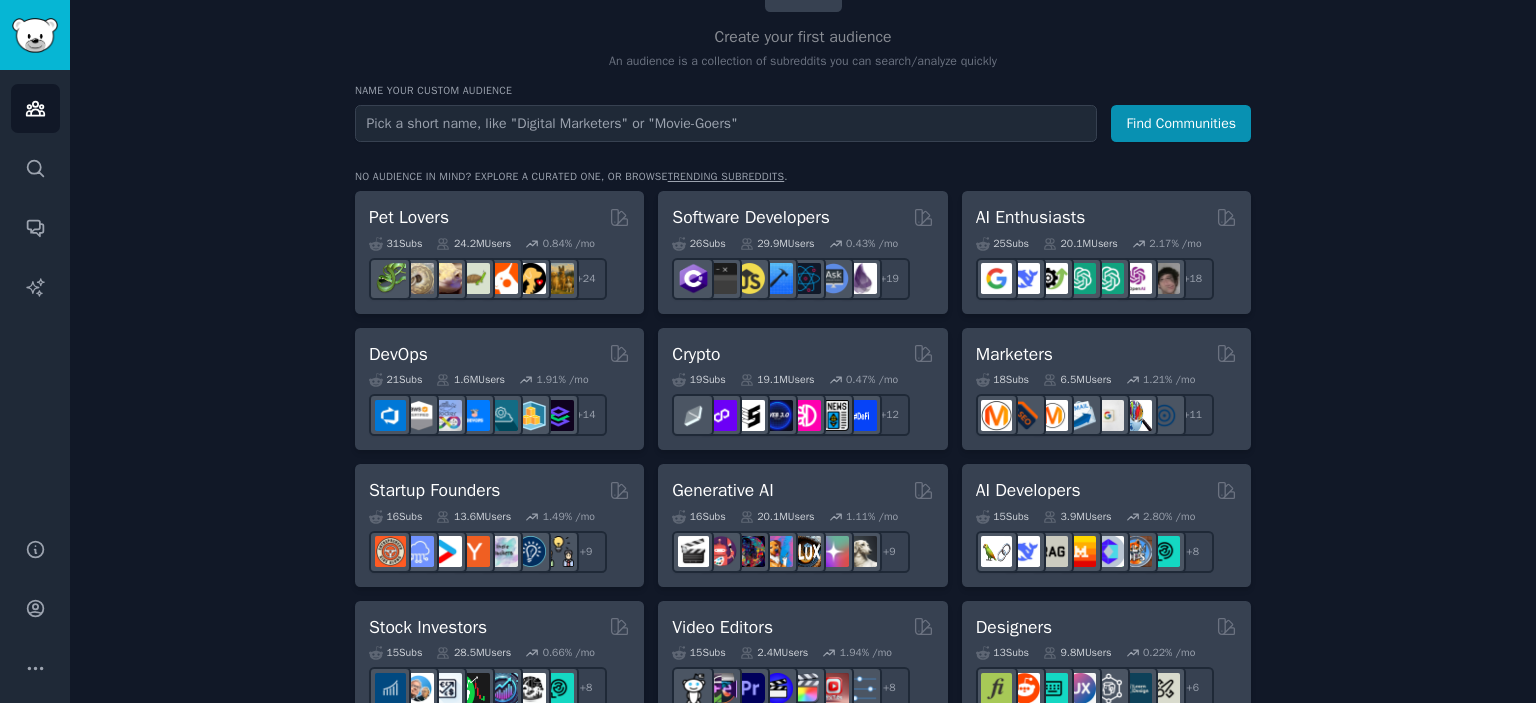 scroll, scrollTop: 0, scrollLeft: 0, axis: both 